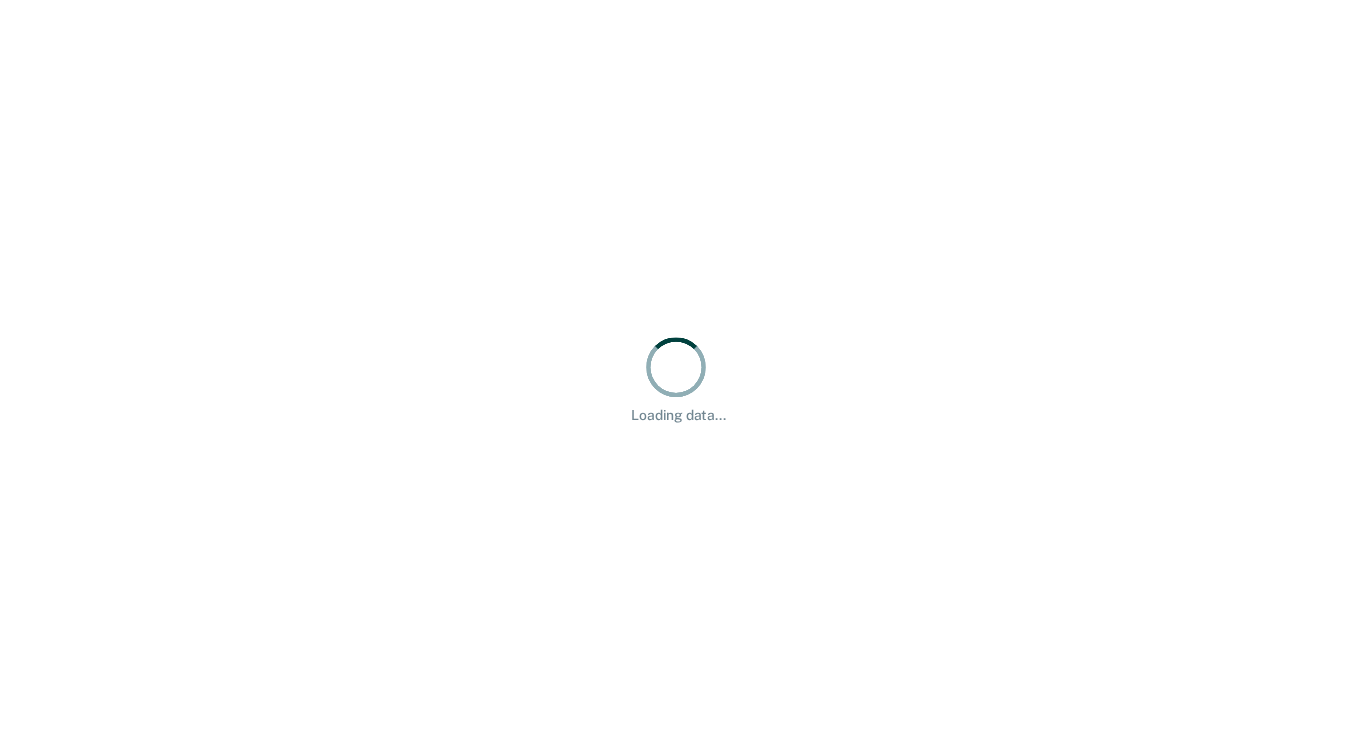 scroll, scrollTop: 0, scrollLeft: 0, axis: both 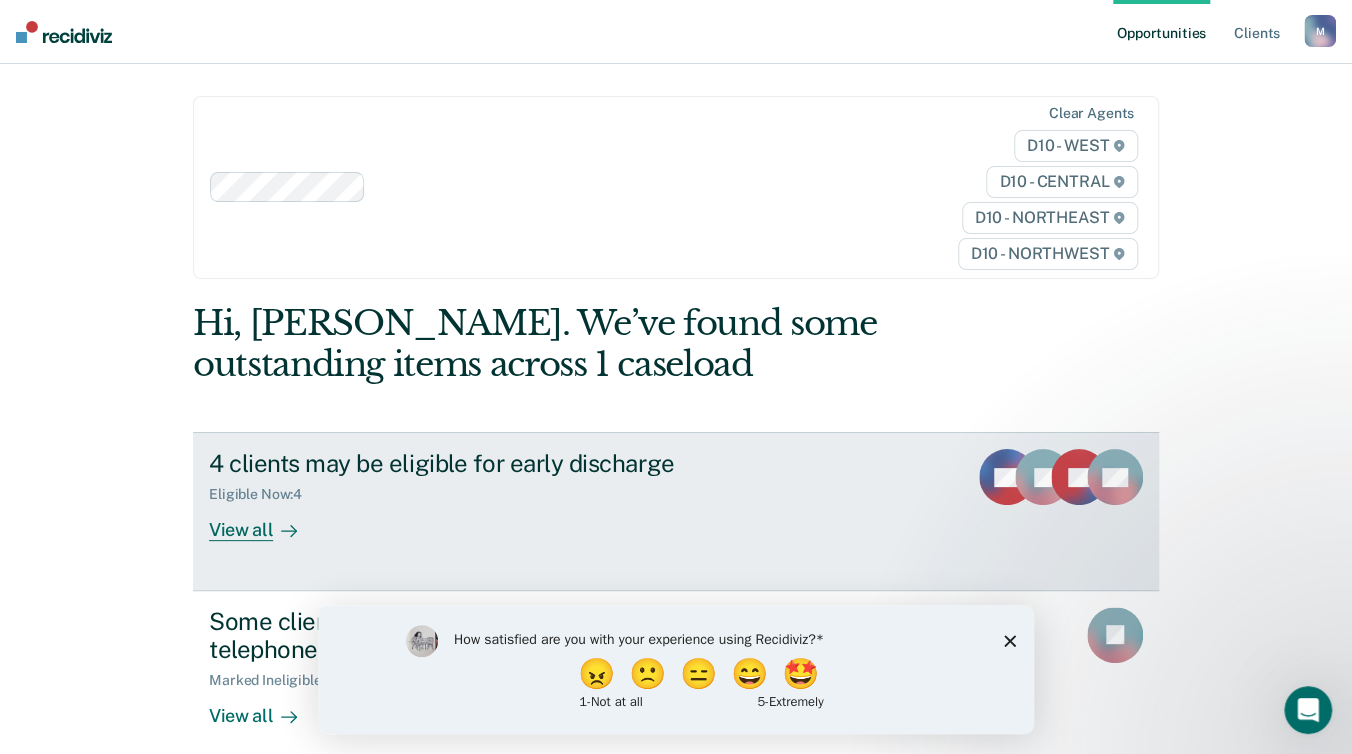 click on "View all" at bounding box center [265, 522] 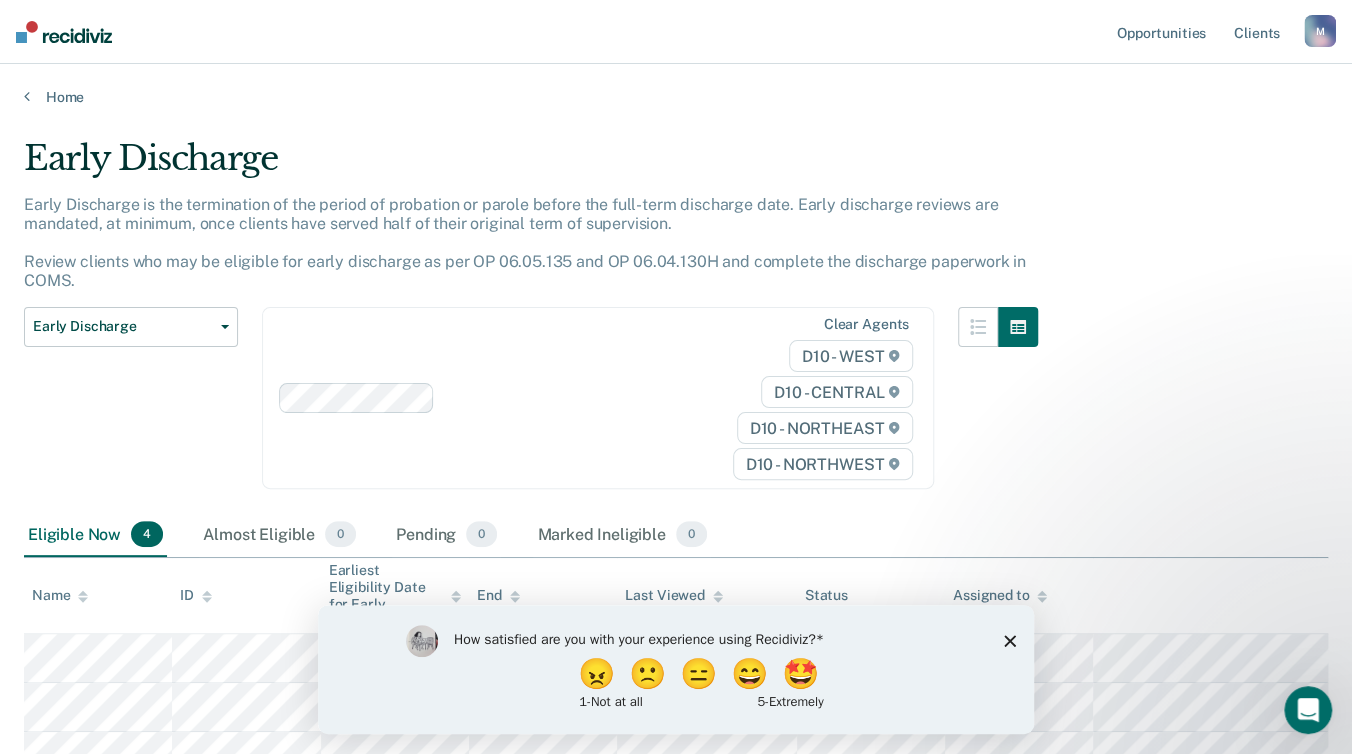 click 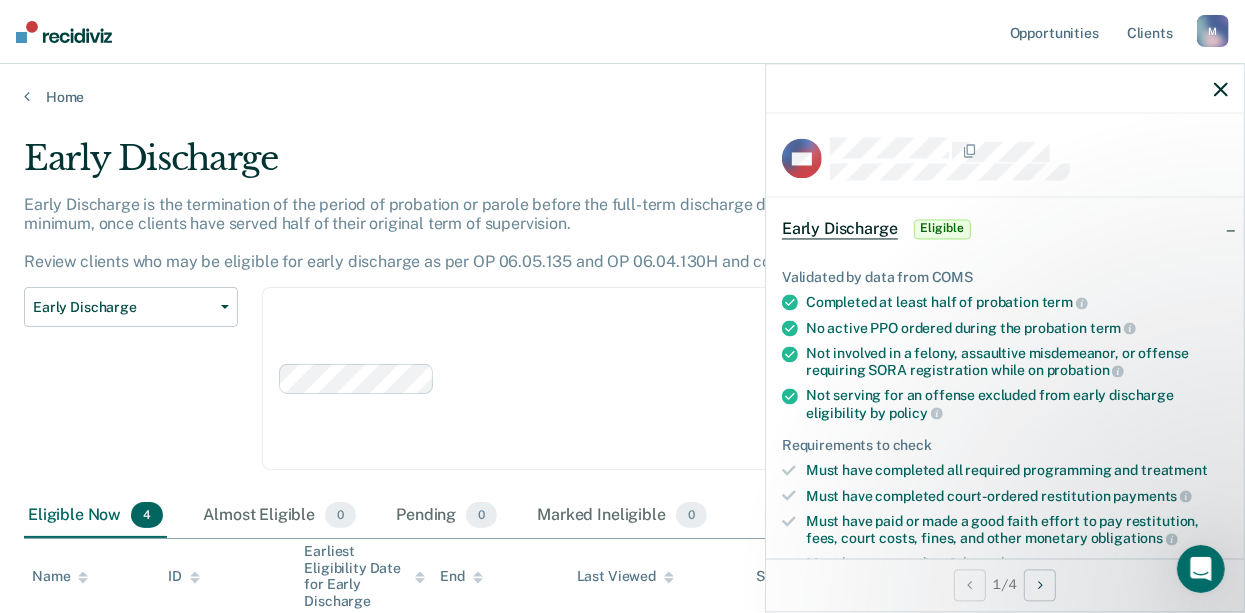 scroll, scrollTop: 100, scrollLeft: 0, axis: vertical 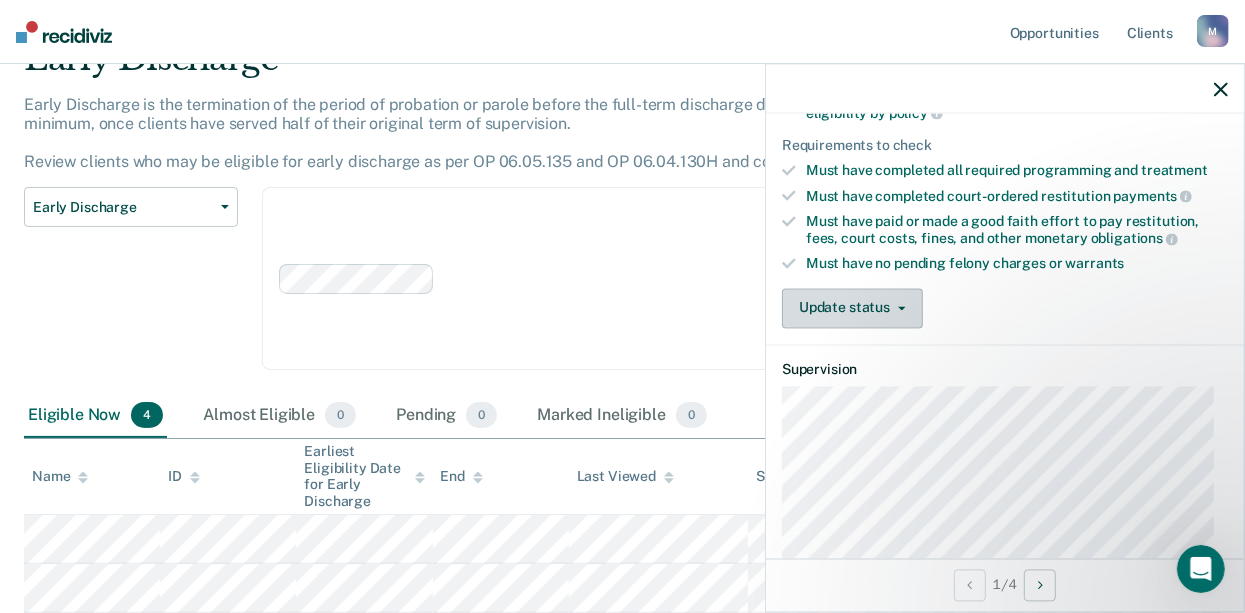 click on "Update status" at bounding box center (852, 308) 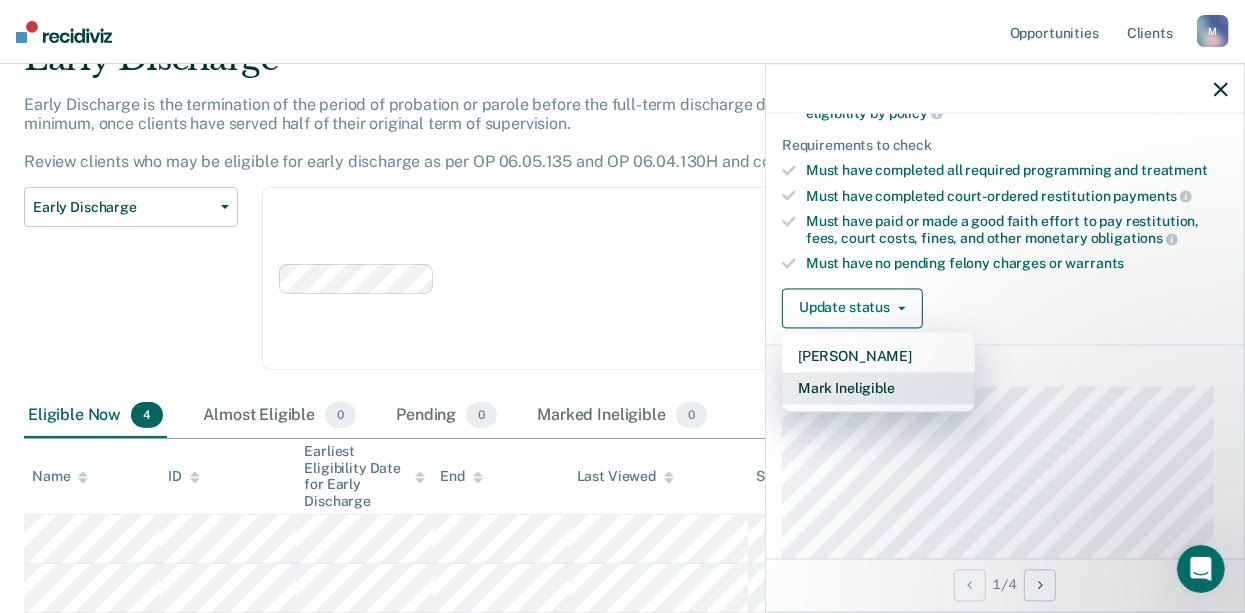 click on "Mark Ineligible" at bounding box center [878, 388] 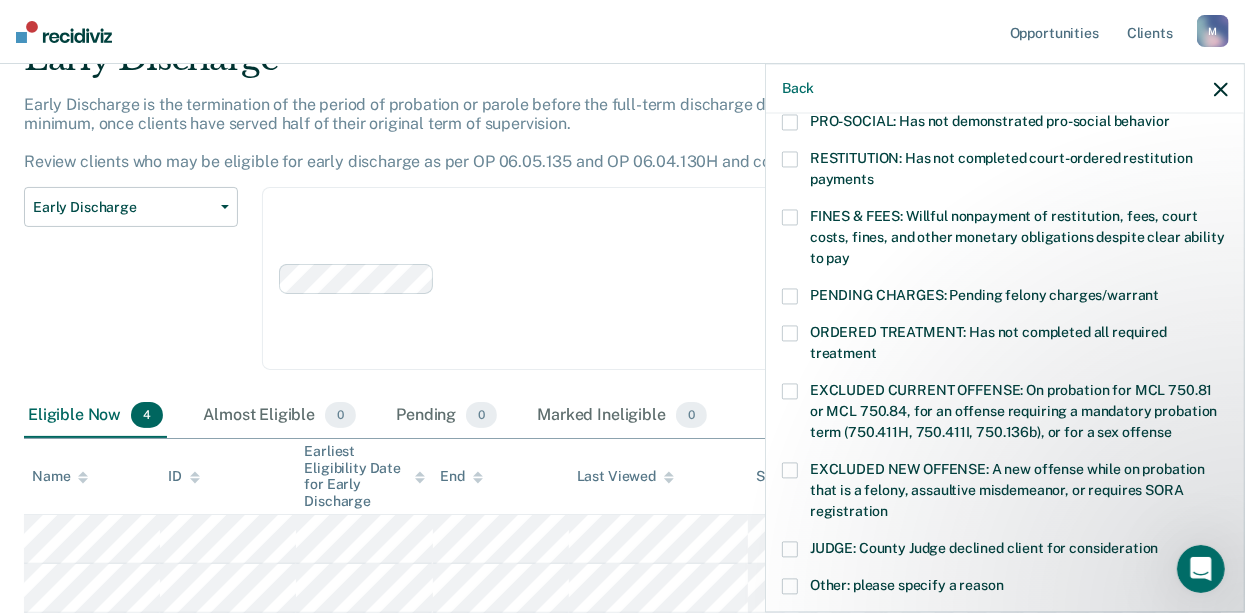 scroll, scrollTop: 399, scrollLeft: 0, axis: vertical 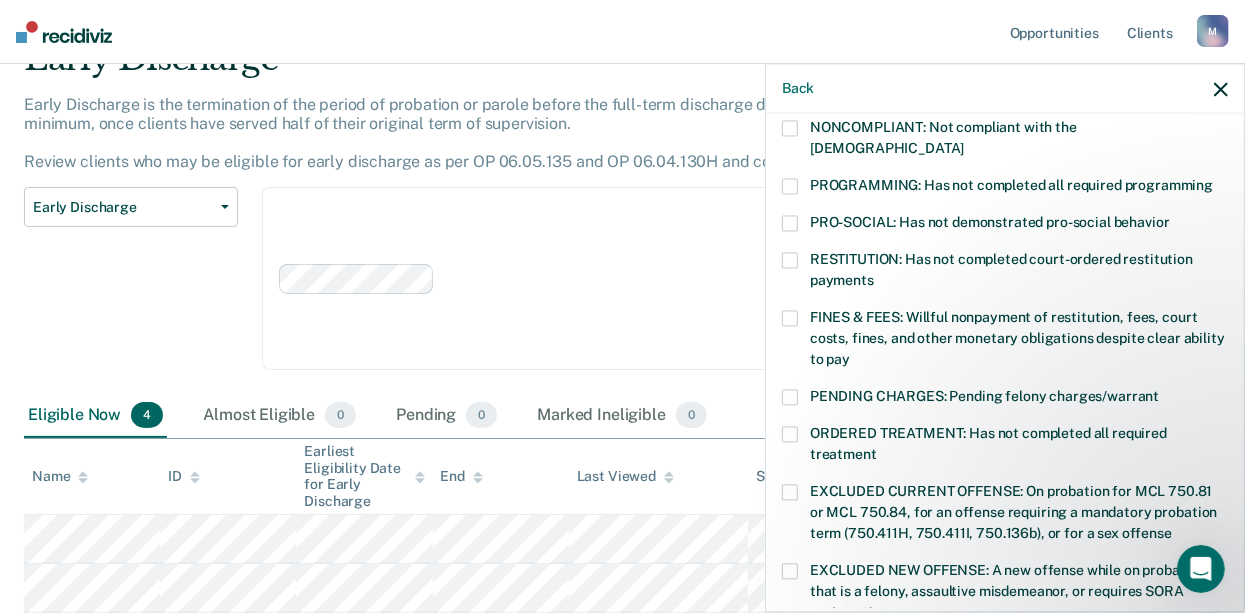 click on "FINES & FEES: Willful nonpayment of restitution, fees, court costs, fines, and other monetary obligations despite clear ability to pay" at bounding box center [1005, 342] 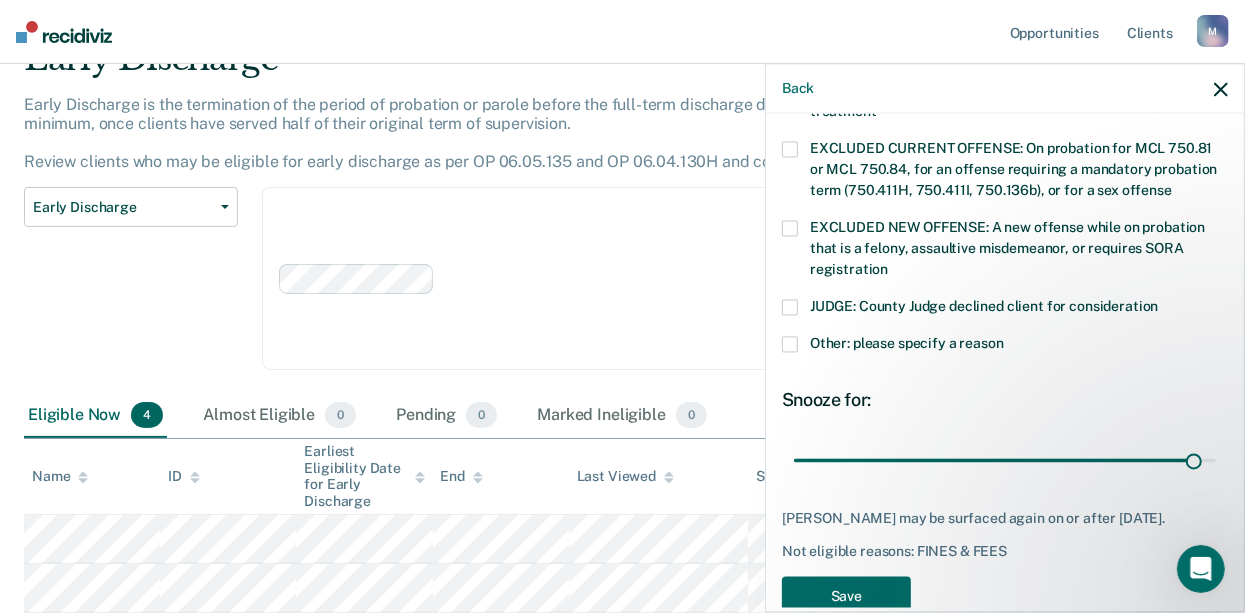 scroll, scrollTop: 762, scrollLeft: 0, axis: vertical 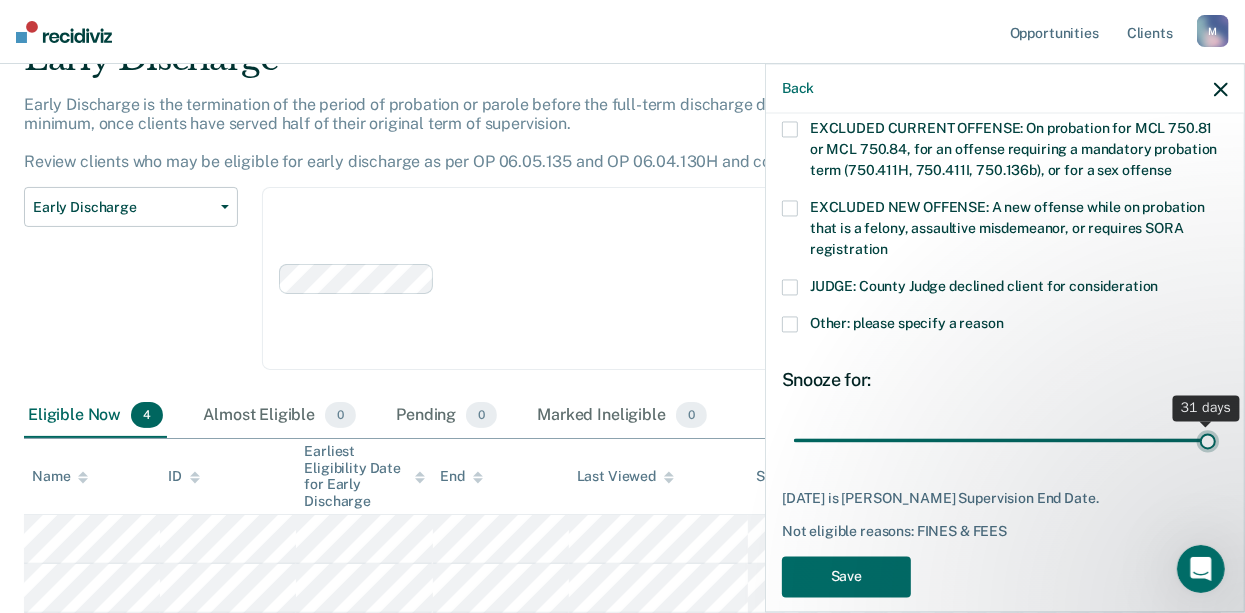 type on "31" 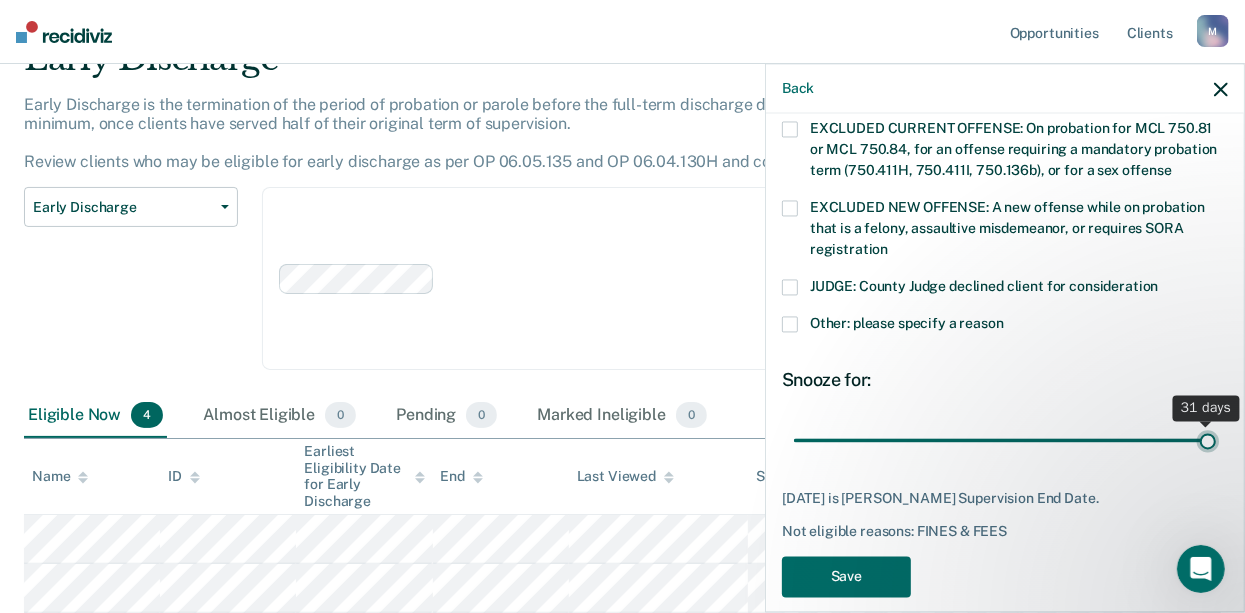 click at bounding box center (1005, 440) 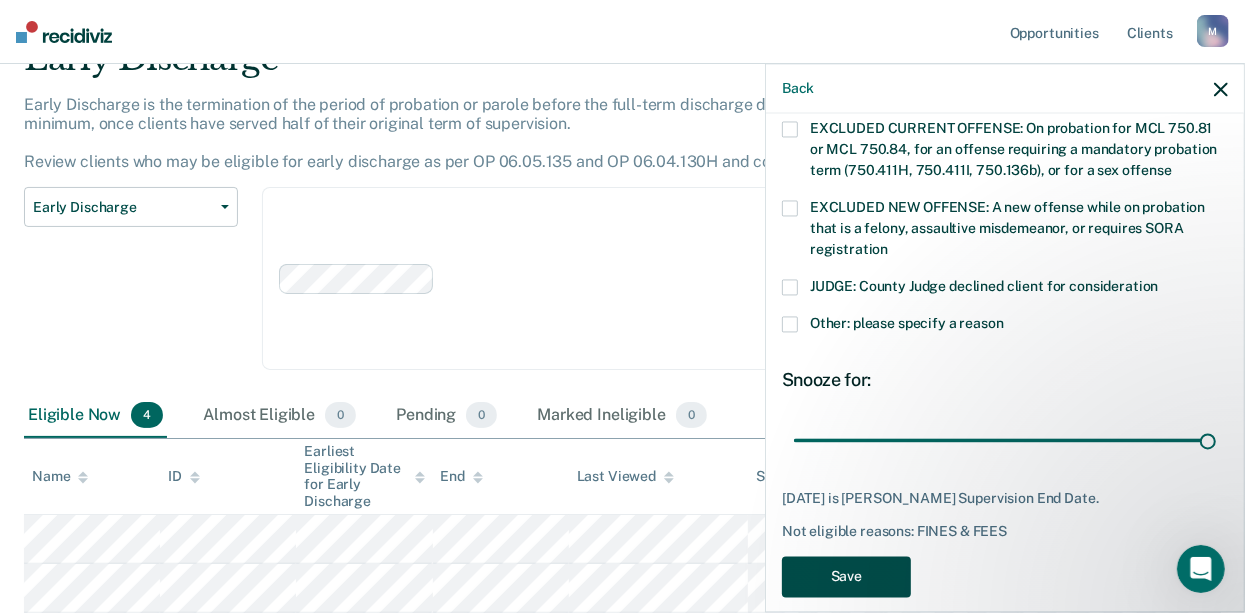 click on "Save" at bounding box center (846, 577) 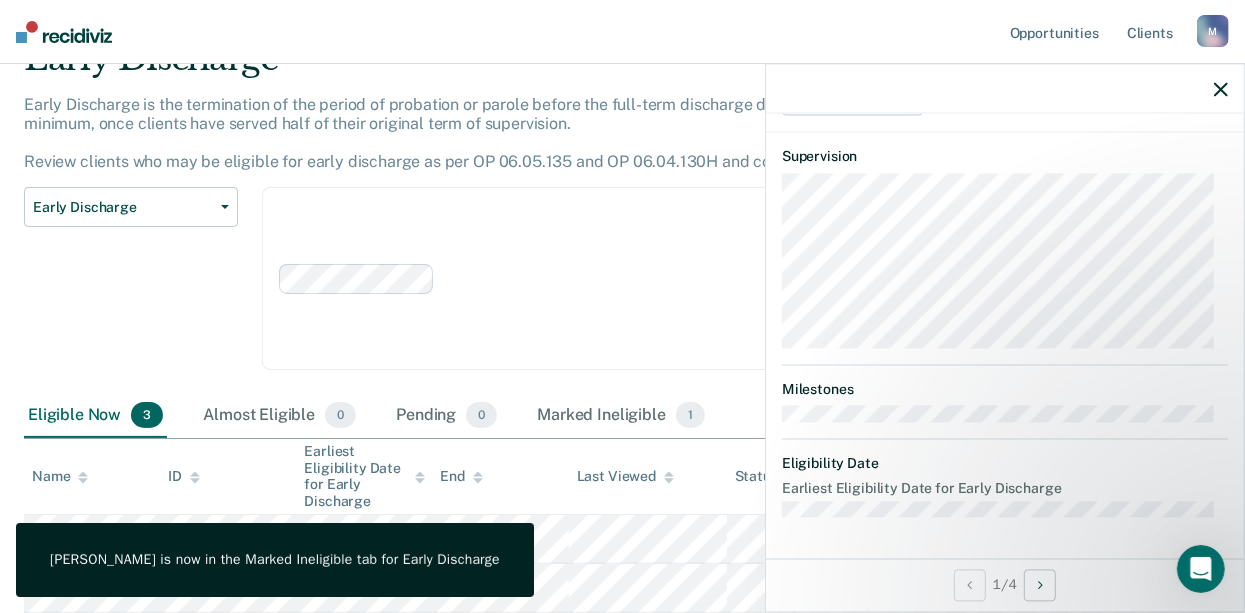 scroll, scrollTop: 653, scrollLeft: 0, axis: vertical 